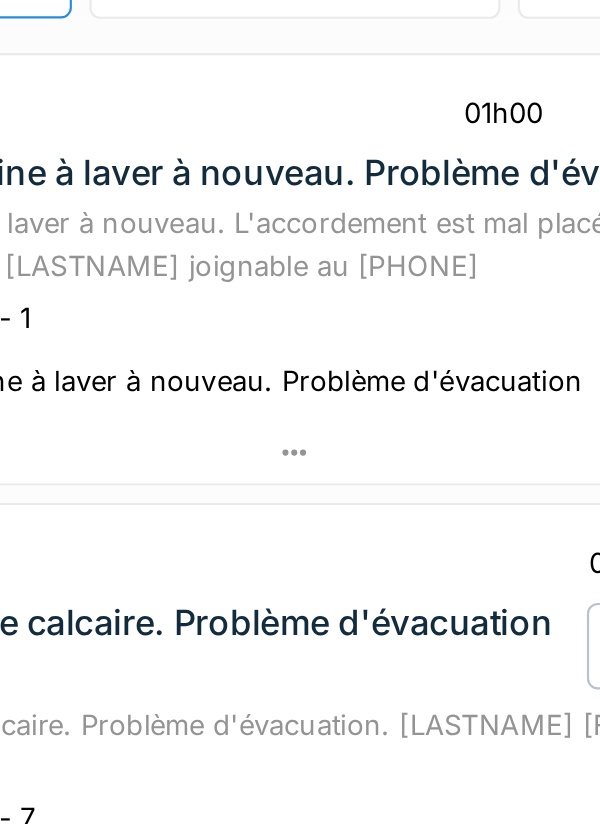 scroll, scrollTop: 0, scrollLeft: 0, axis: both 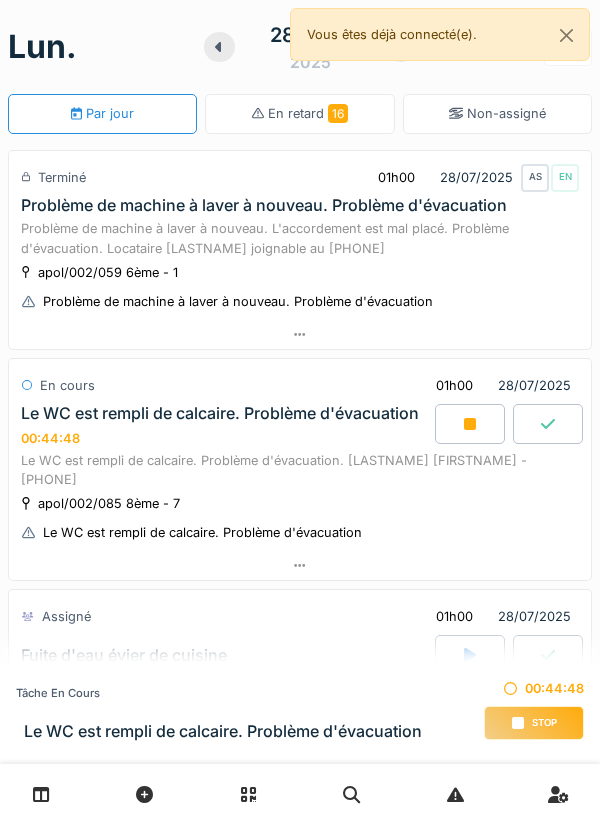 click on "Stop" at bounding box center (534, 723) 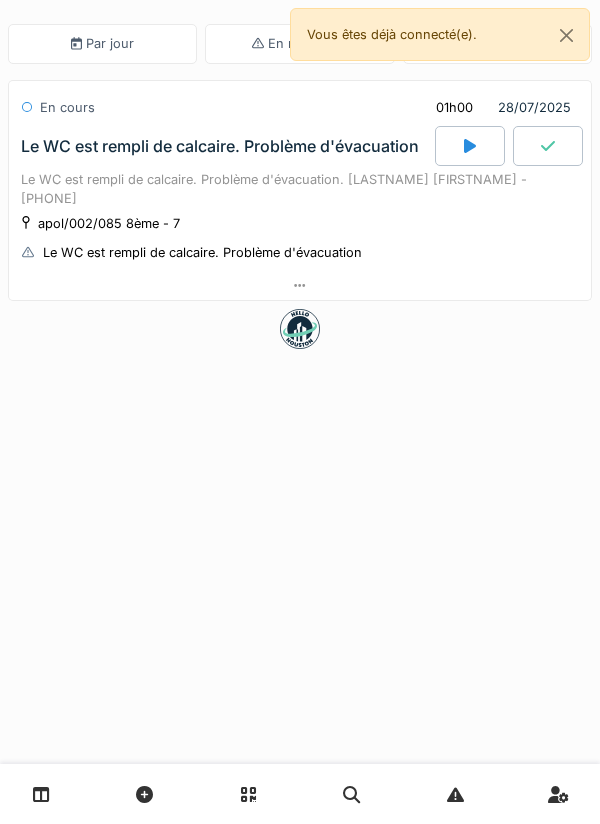 click on "Le WC est rempli de calcaire. Problème d'évacuation" at bounding box center [226, 146] 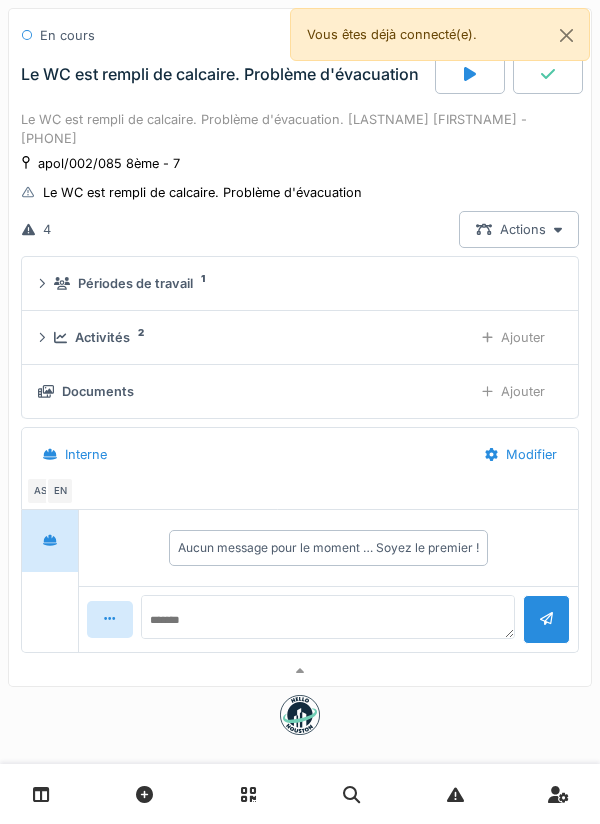 scroll, scrollTop: 59, scrollLeft: 0, axis: vertical 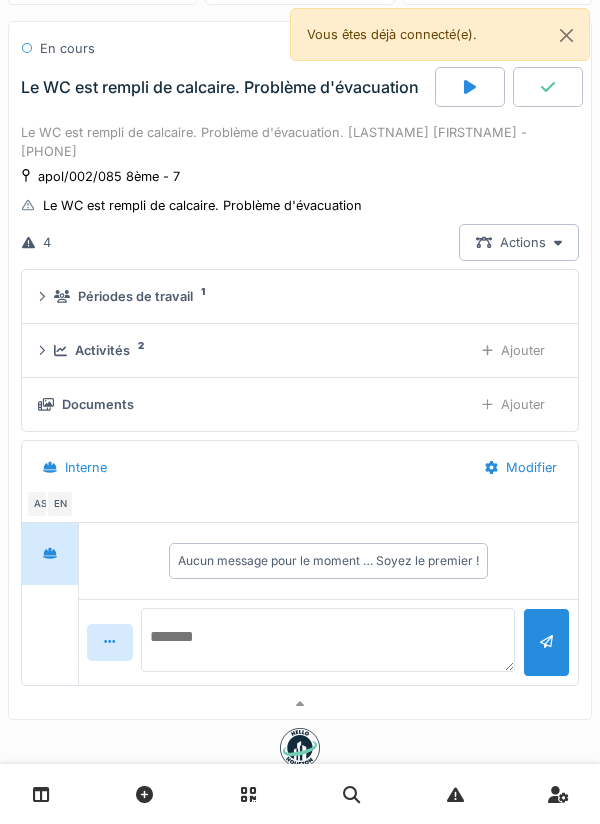 click at bounding box center [328, 640] 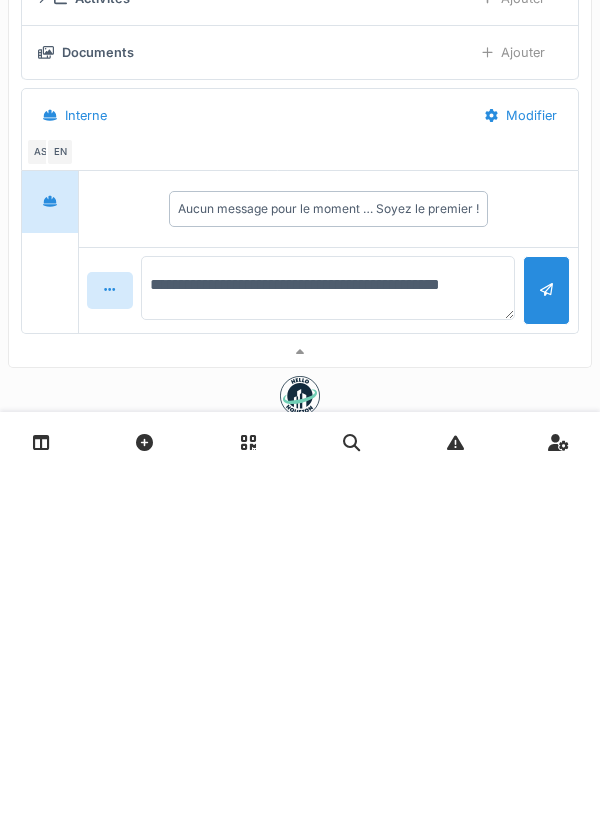 type on "**********" 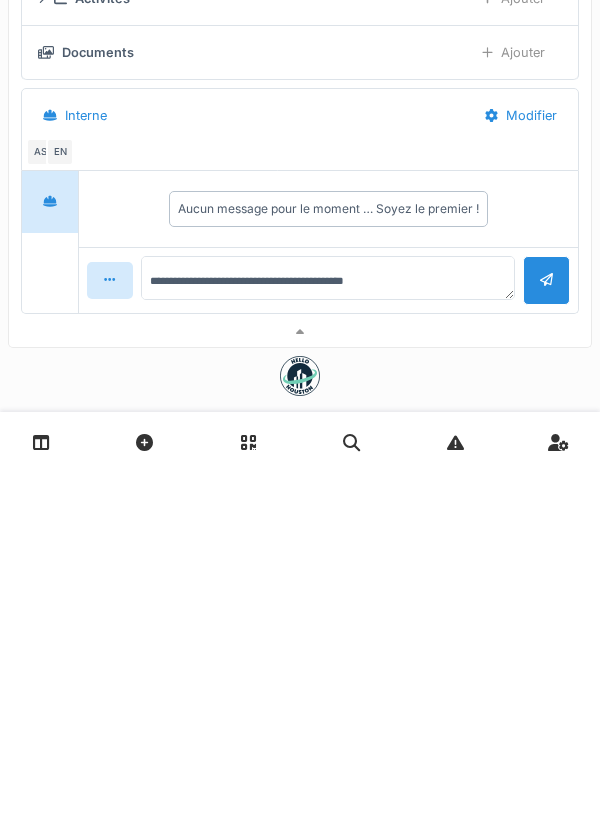 click at bounding box center [546, 632] 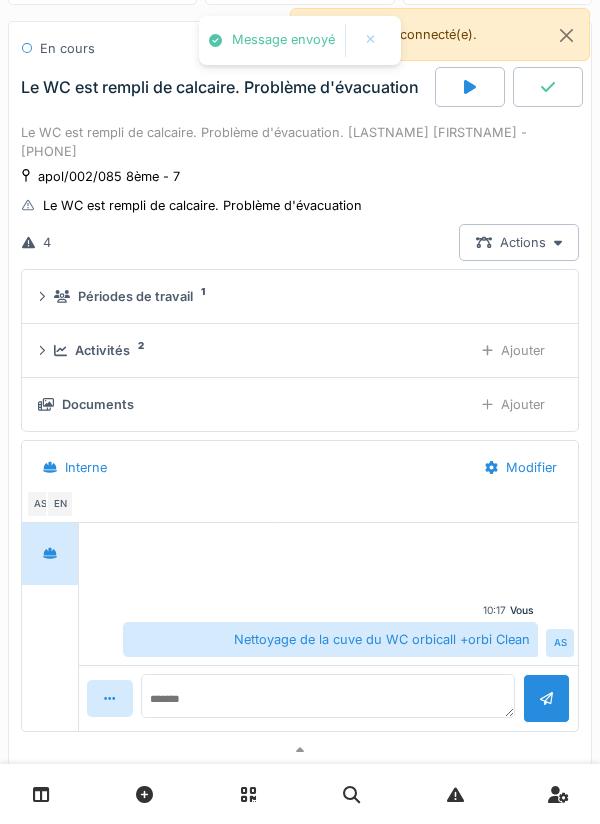 click on "Nettoyage de la cuve du WC orbicall +orbi Clean" at bounding box center [330, 639] 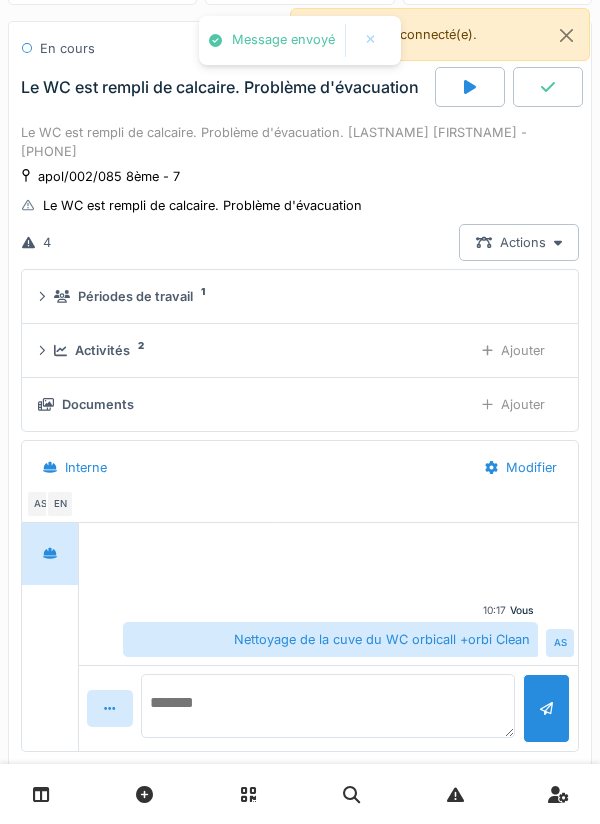 click at bounding box center (328, 706) 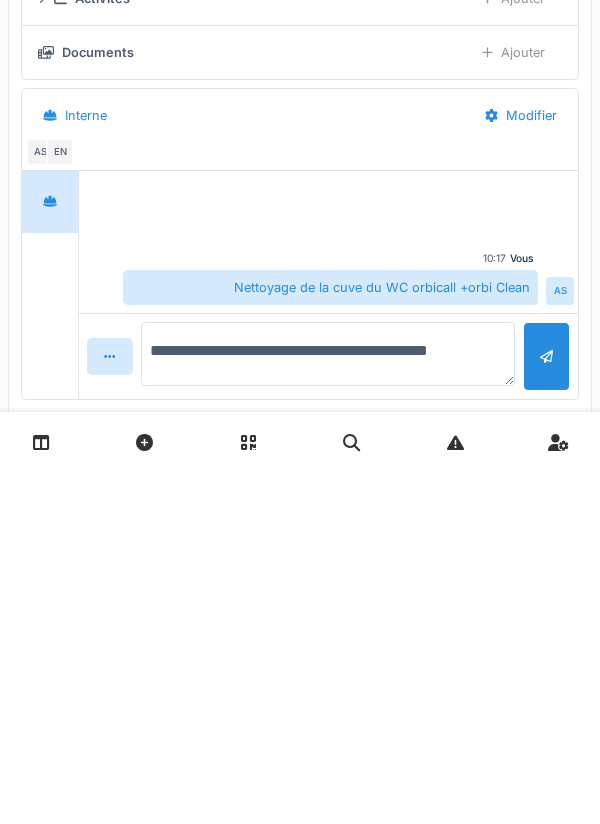 type on "**********" 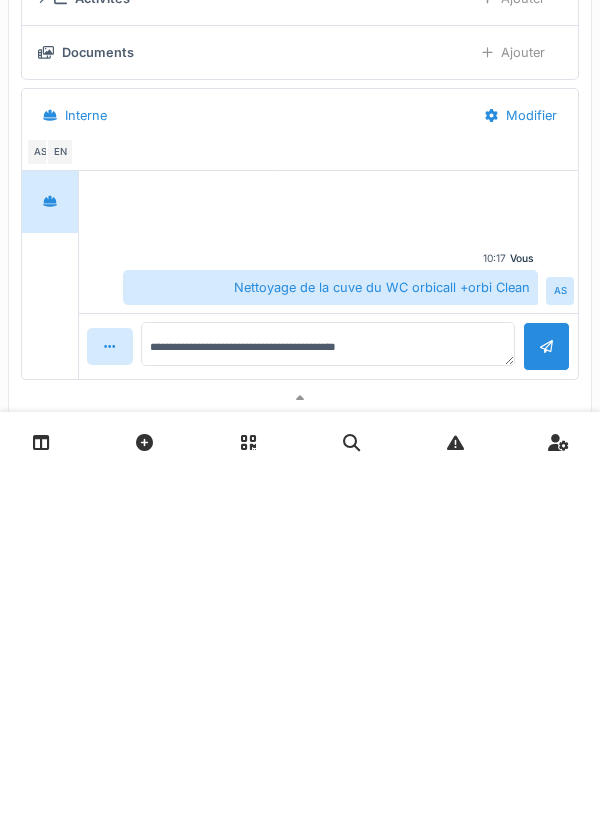 click at bounding box center [546, 698] 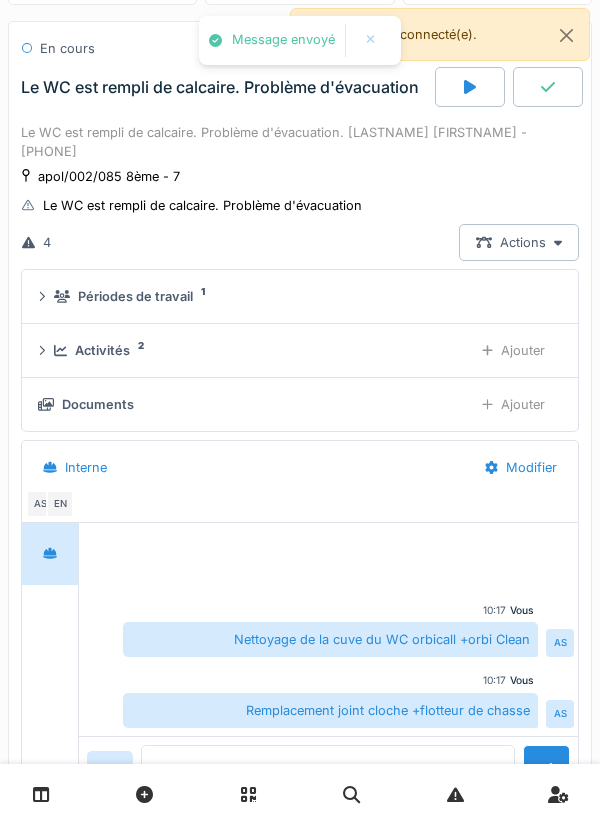 click on "Ajouter" at bounding box center (513, 404) 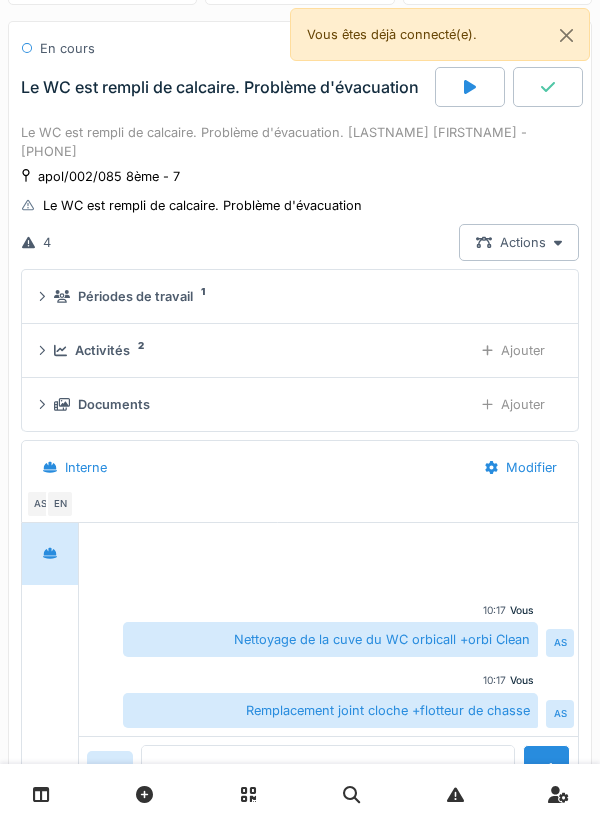 click on "Ajouter" at bounding box center (513, 350) 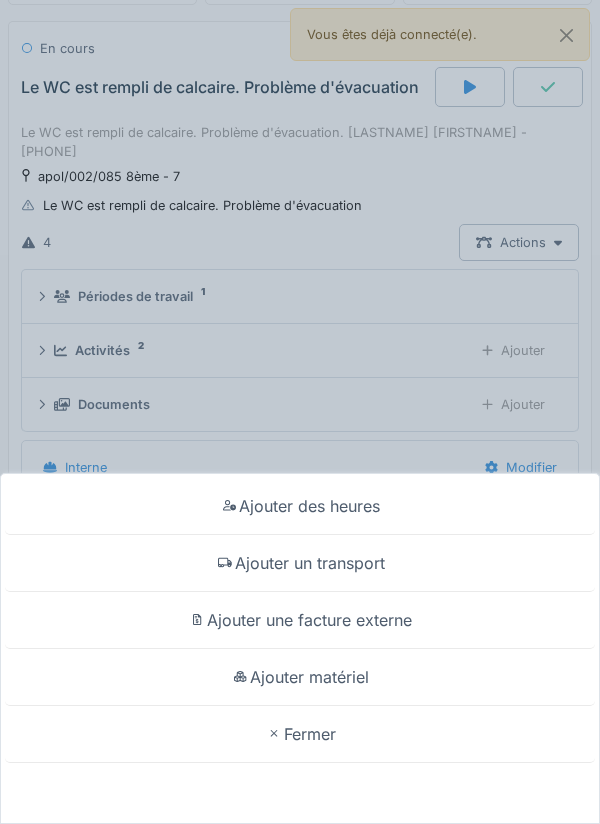 click on "Ajouter matériel" at bounding box center [300, 677] 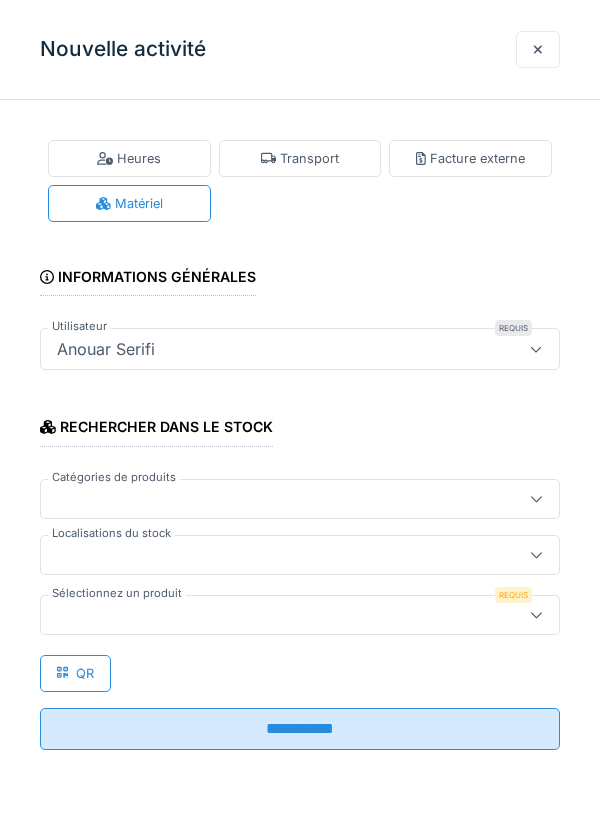 click at bounding box center (536, 555) 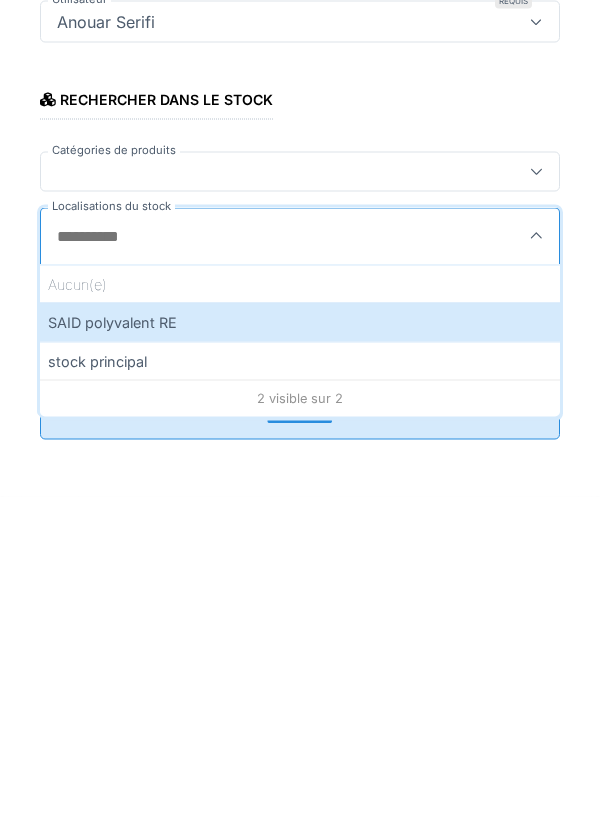 click on "SAID polyvalent RE" at bounding box center (300, 649) 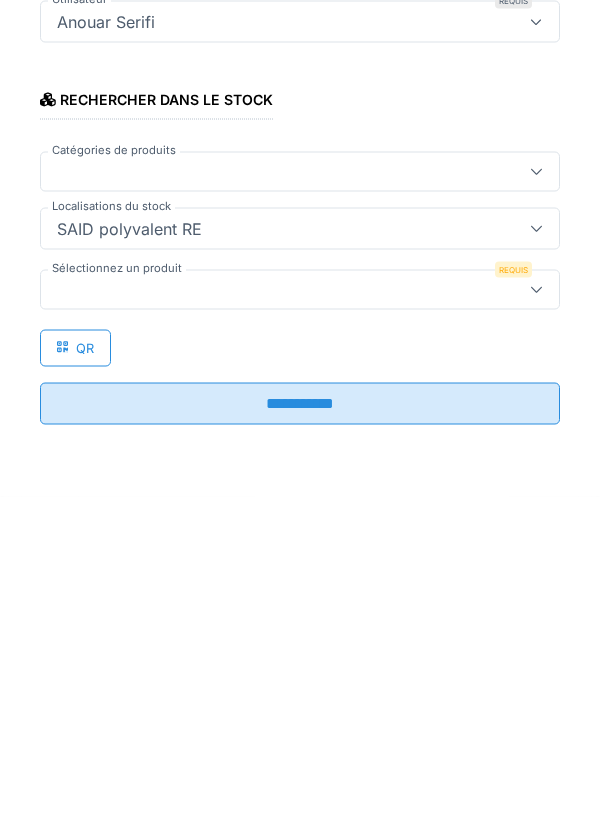 type on "***" 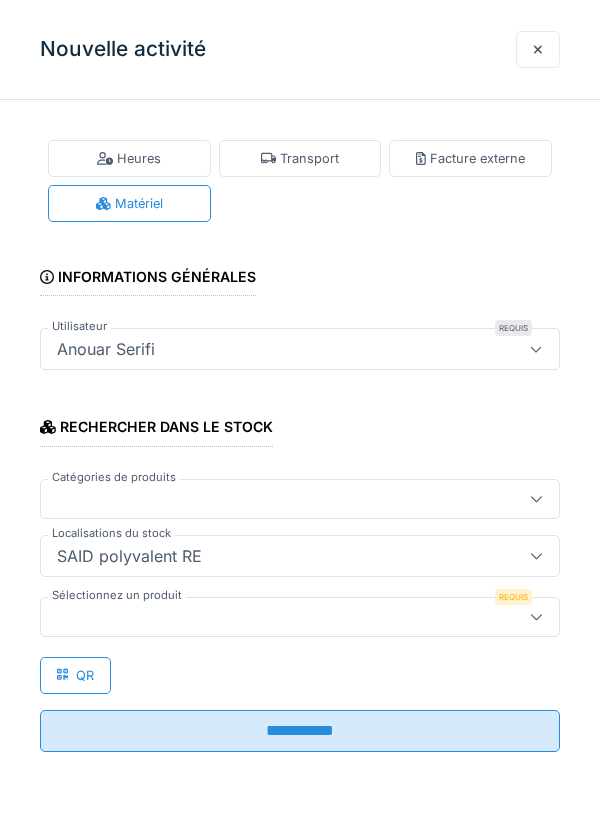 click at bounding box center (300, 617) 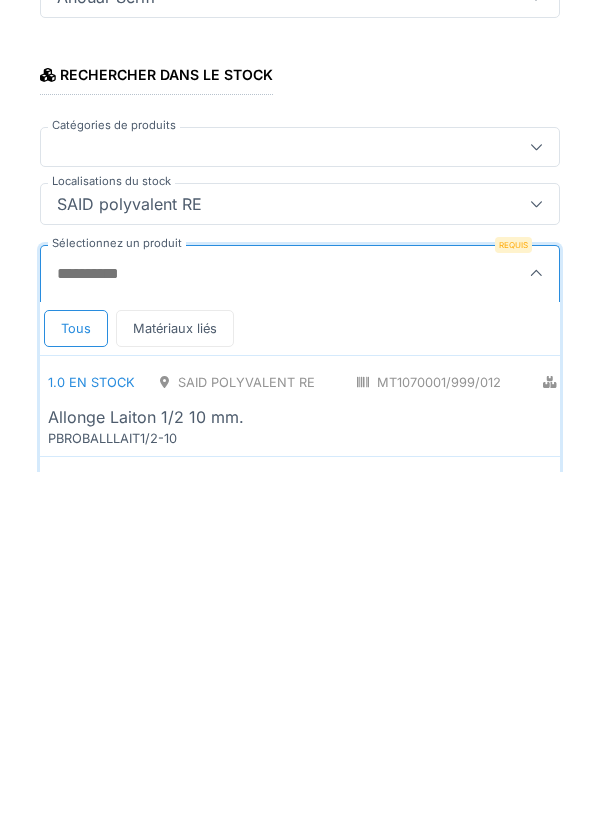 scroll, scrollTop: 1, scrollLeft: 0, axis: vertical 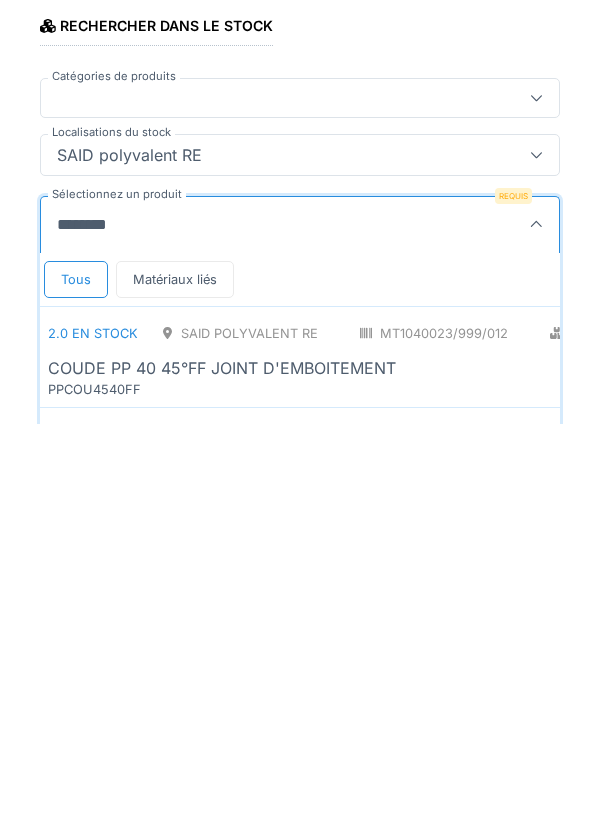 type on "*********" 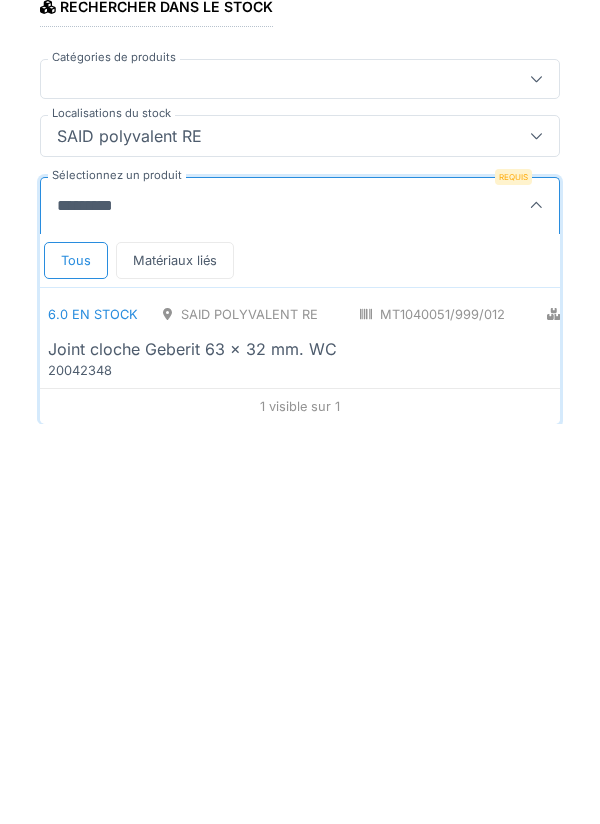 scroll, scrollTop: 20, scrollLeft: 0, axis: vertical 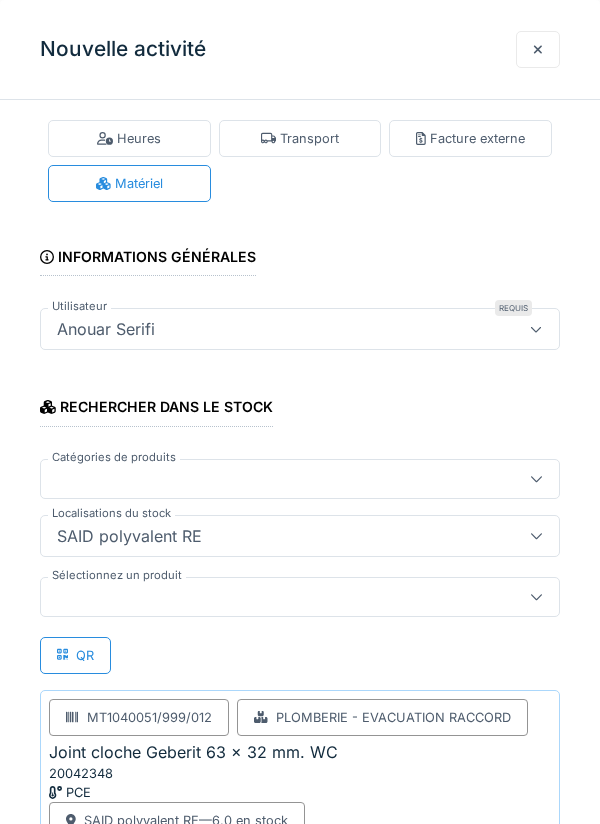 click at bounding box center [274, 597] 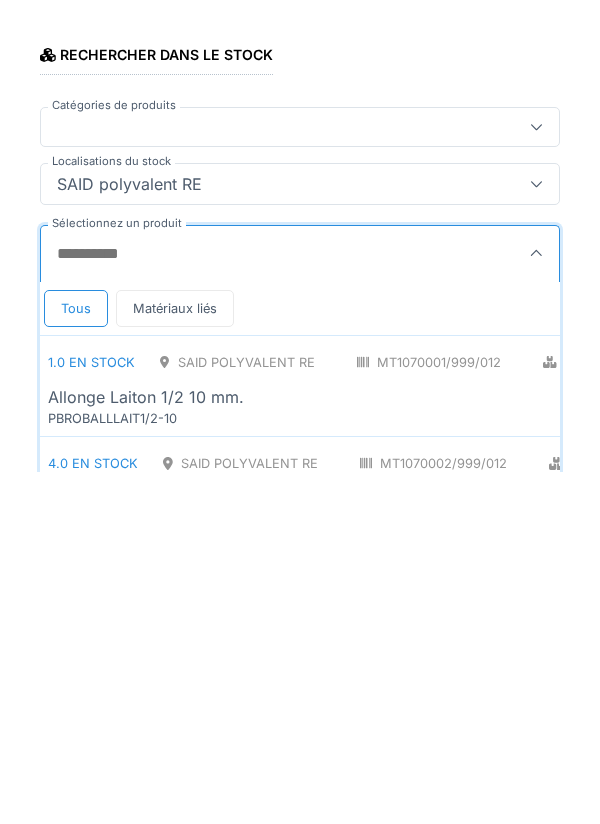 scroll, scrollTop: 37, scrollLeft: 0, axis: vertical 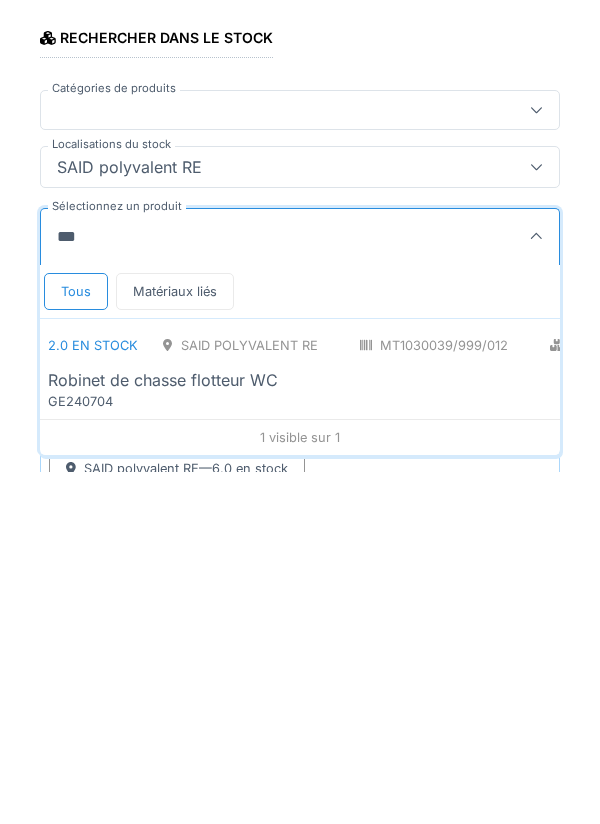 type on "********" 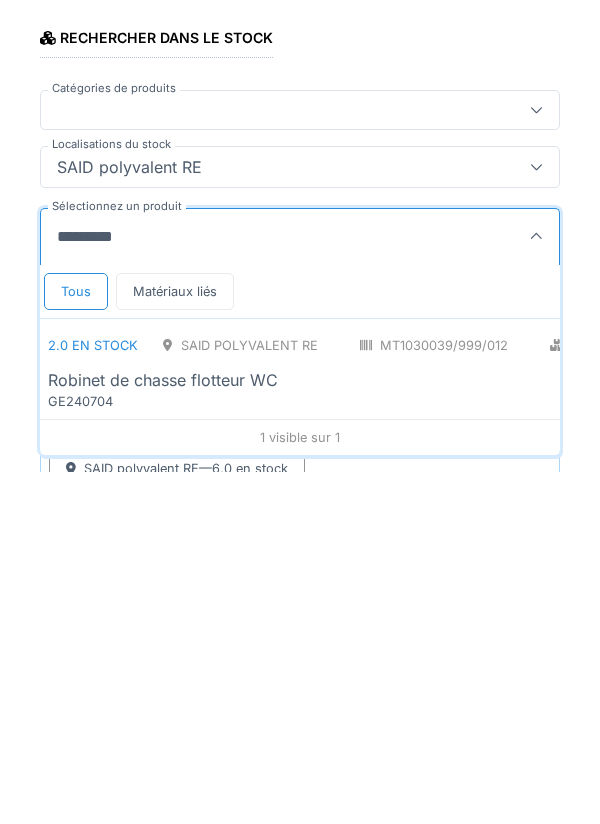click on "MT1030039/999/012" at bounding box center [434, 697] 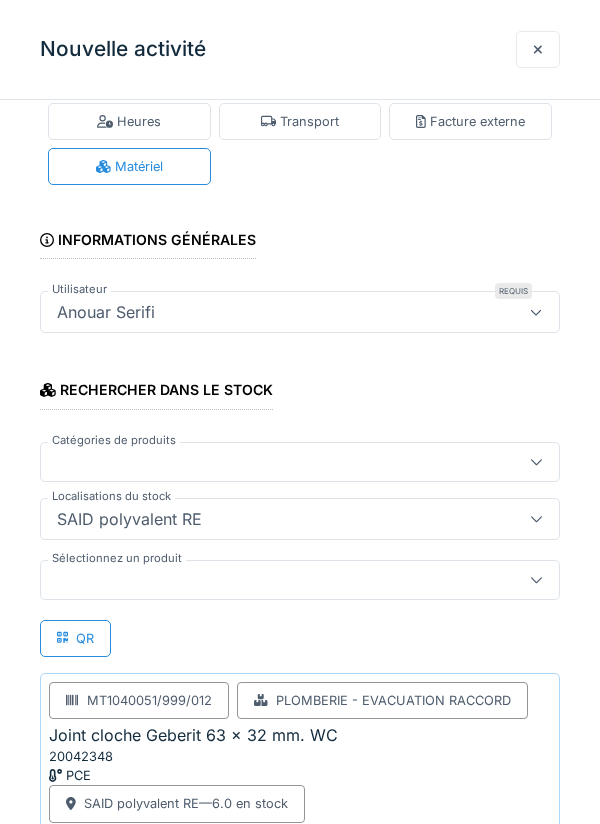 click at bounding box center [274, 580] 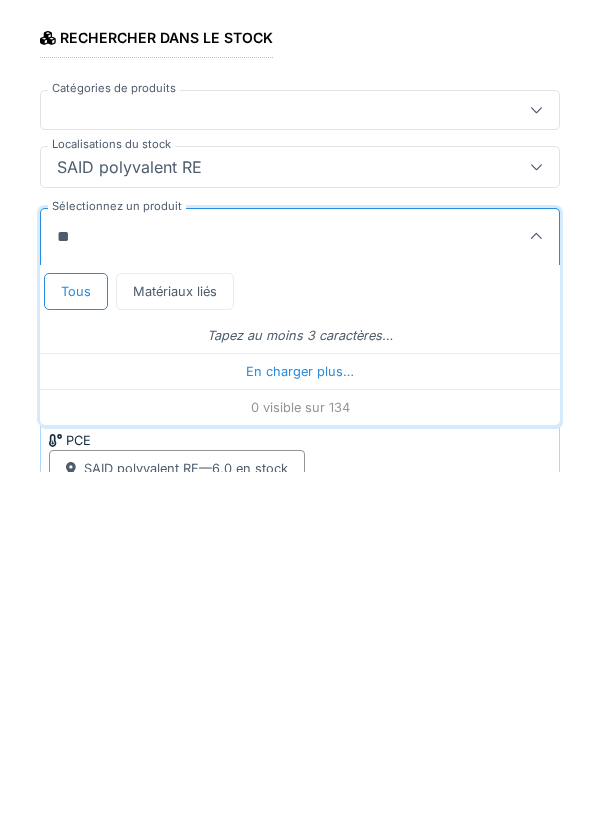 type on "***" 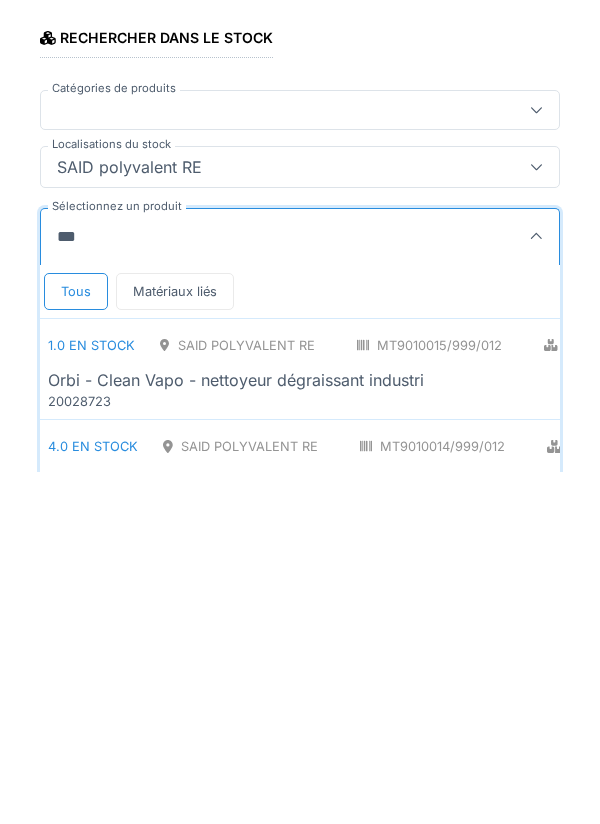 click on "Orbi - Clean Vapo - nettoyeur dégraissant industri" at bounding box center (236, 732) 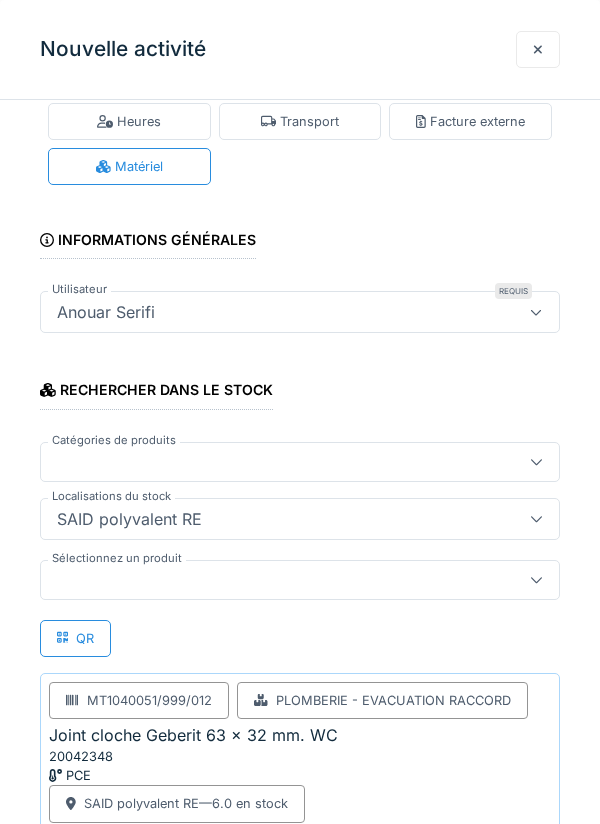 click at bounding box center [274, 580] 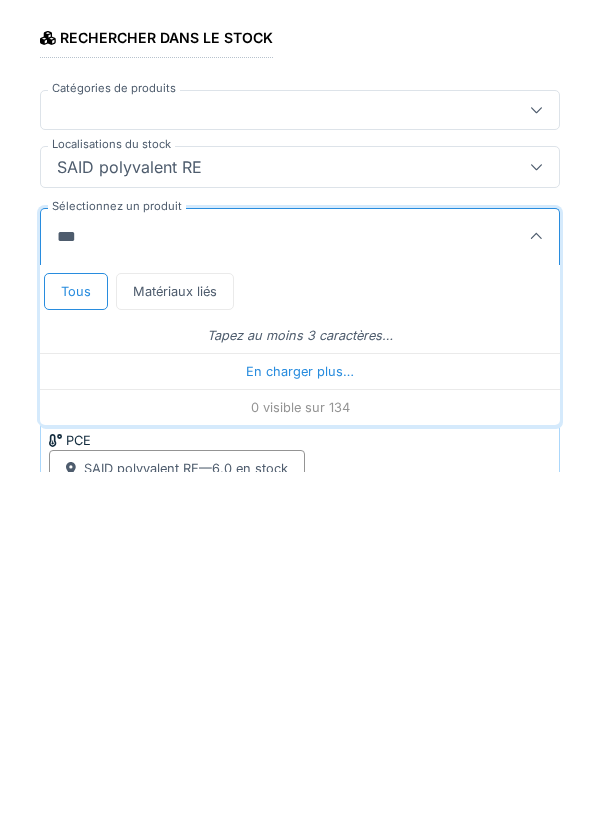 type on "****" 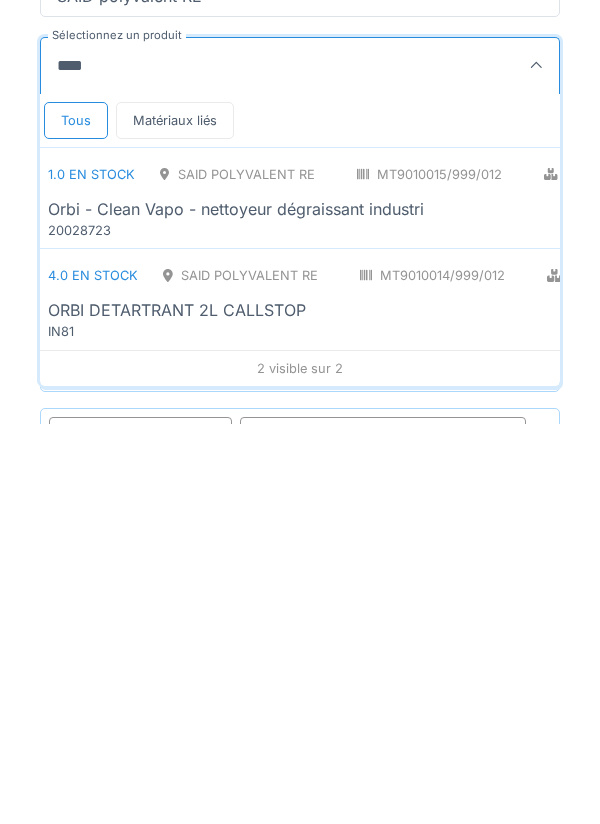 scroll, scrollTop: 161, scrollLeft: 0, axis: vertical 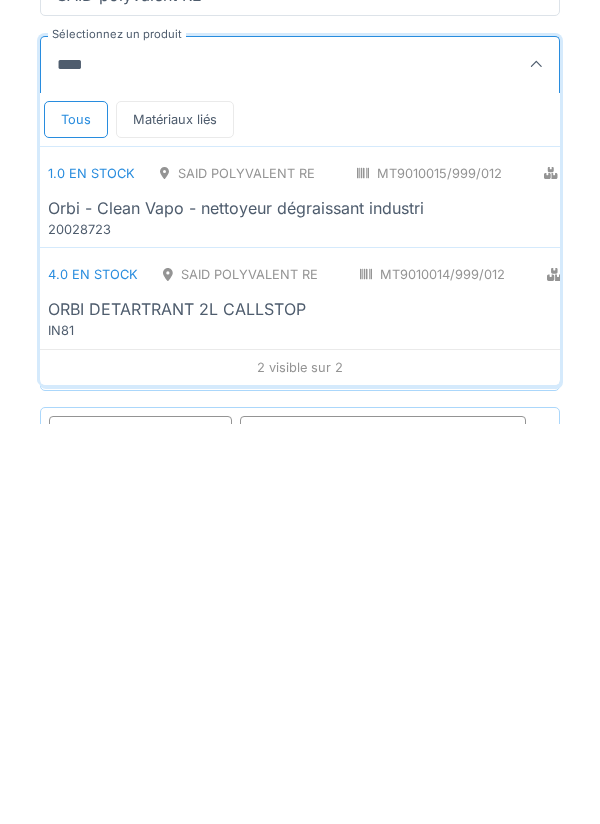 click on "ORBI DETARTRANT 2L CALLSTOP" at bounding box center (434, 709) 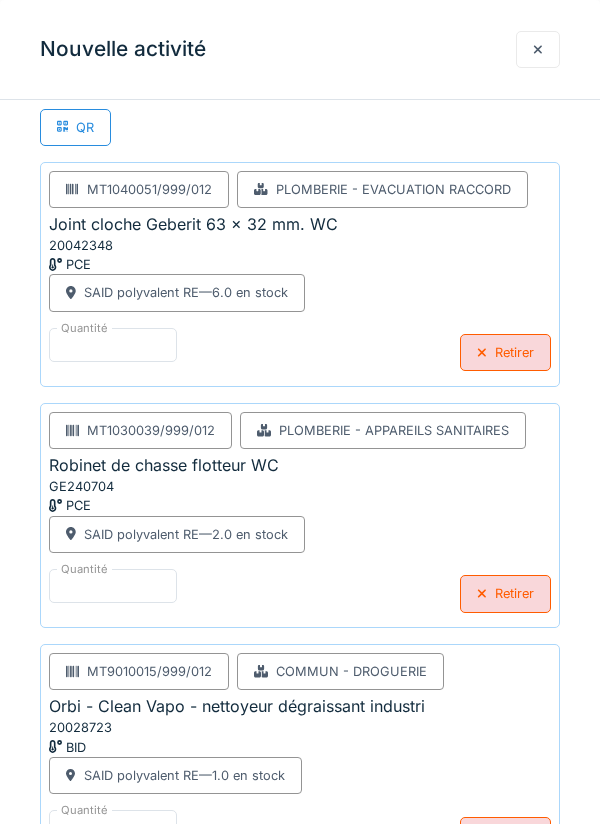 scroll, scrollTop: 853, scrollLeft: 0, axis: vertical 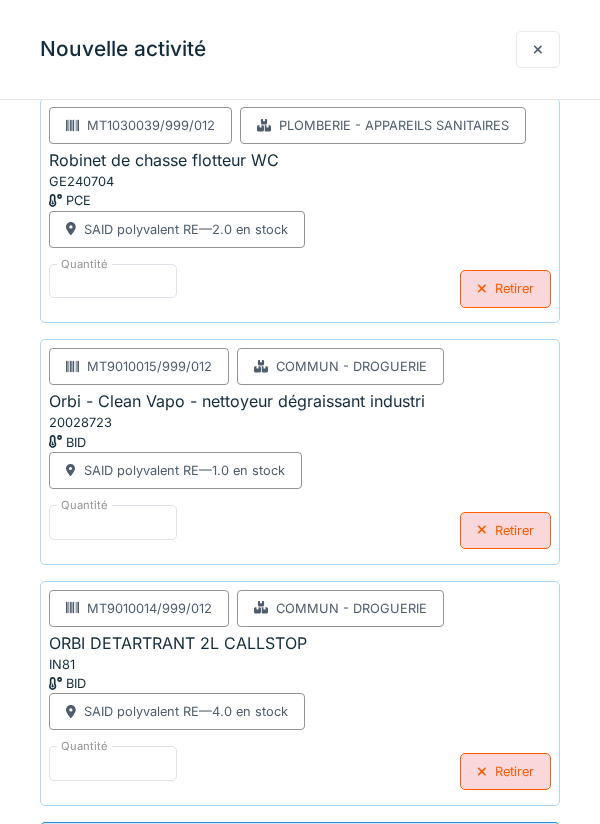click on "**********" at bounding box center [300, 843] 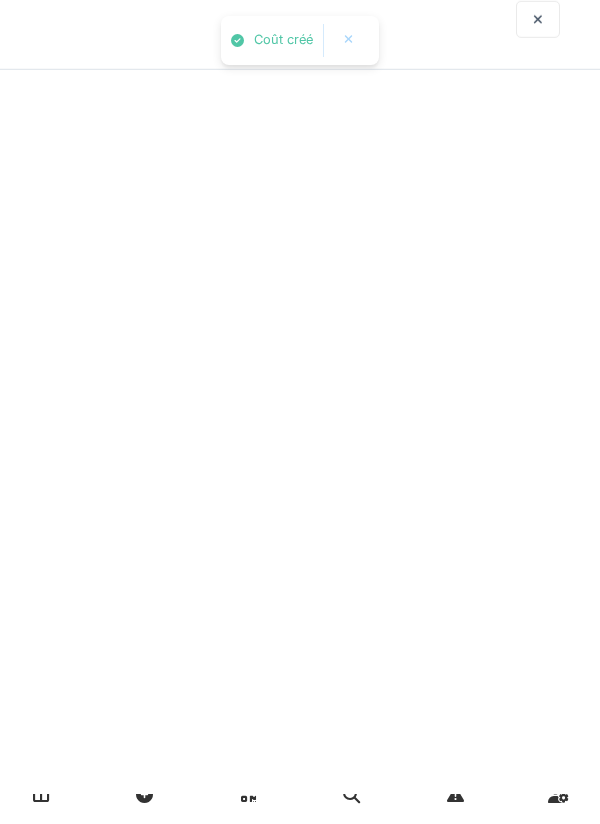 scroll, scrollTop: 0, scrollLeft: 0, axis: both 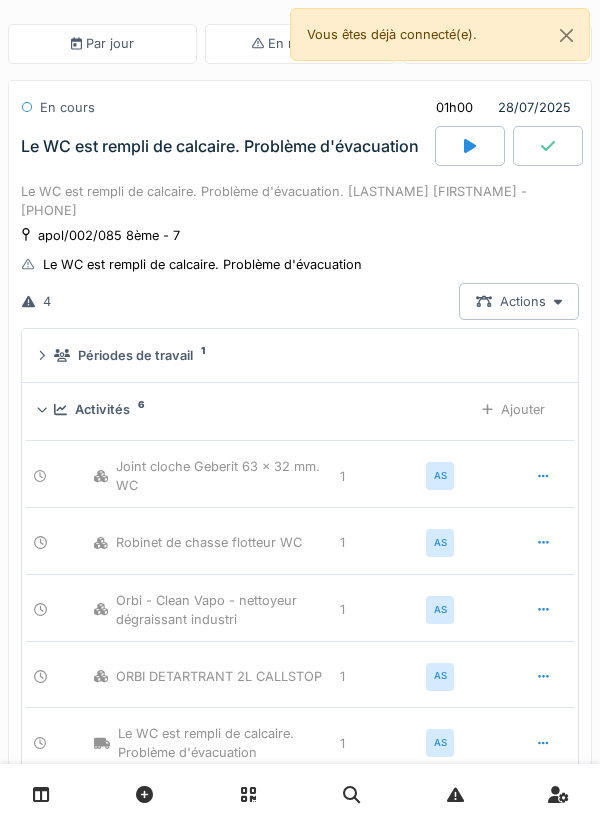 click 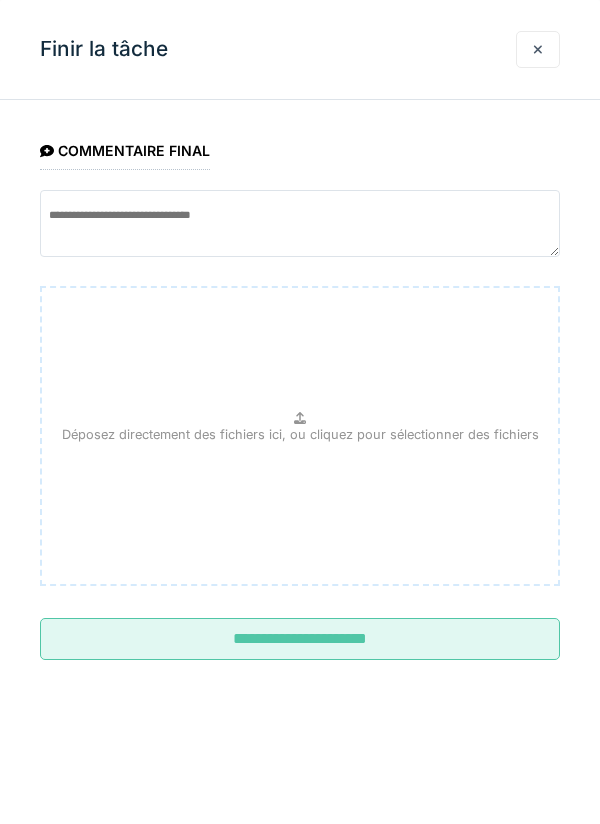 click on "**********" at bounding box center (300, 639) 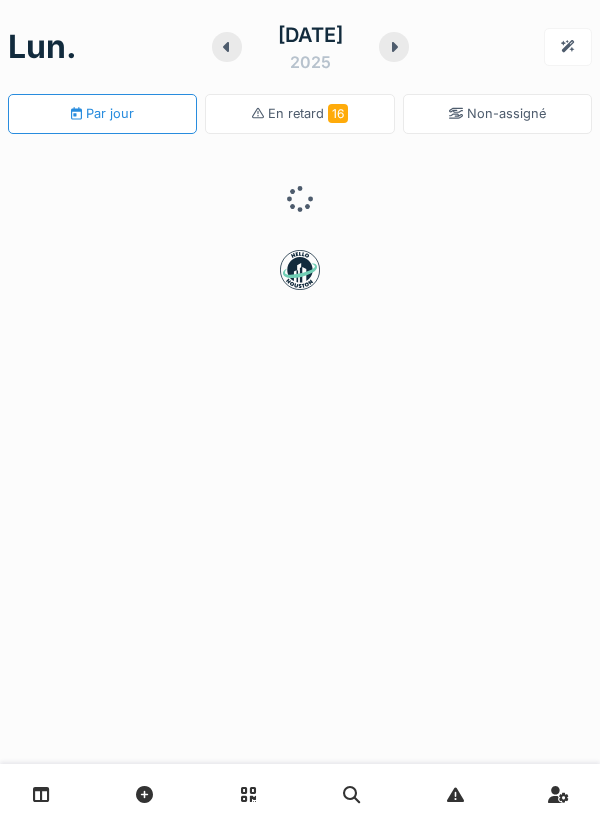 scroll, scrollTop: 0, scrollLeft: 0, axis: both 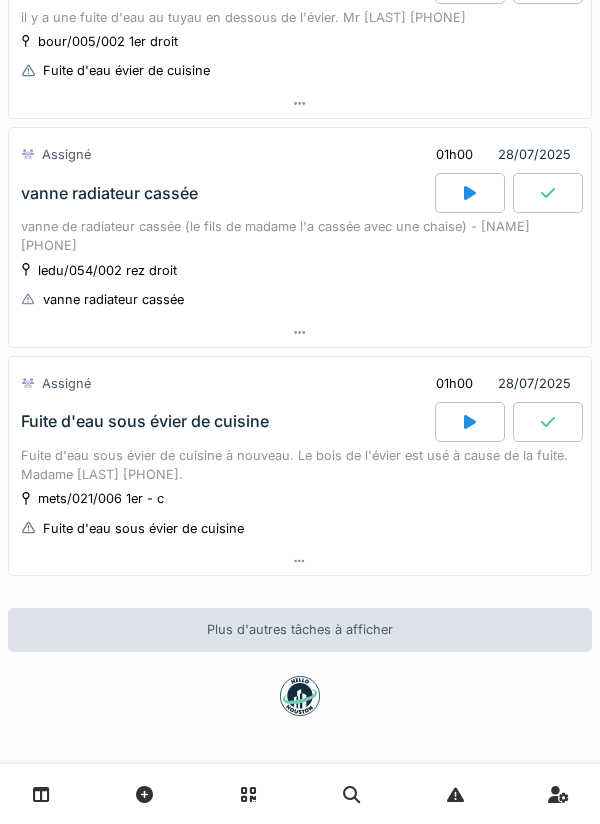 click on "mets/021/006 1er - c Fuite d'eau sous évier de cuisine" at bounding box center (300, 513) 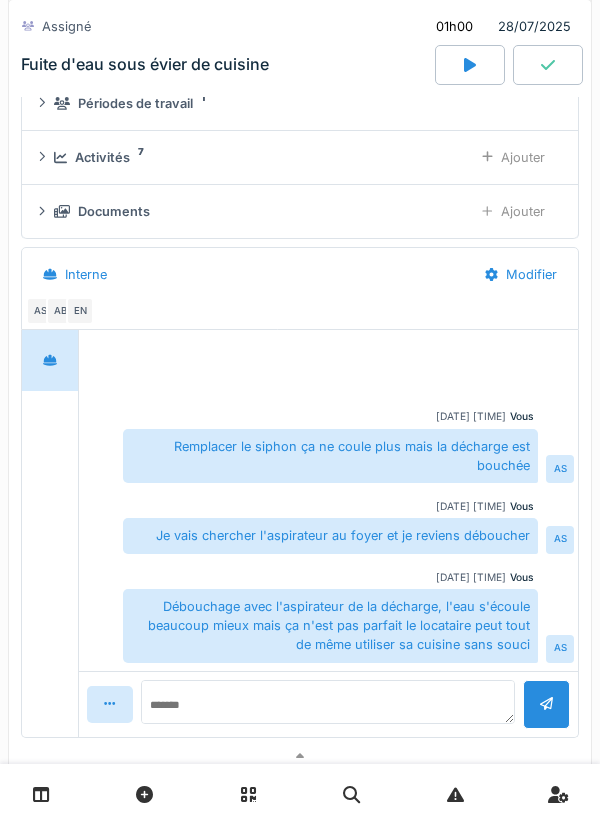 scroll, scrollTop: 1185, scrollLeft: 0, axis: vertical 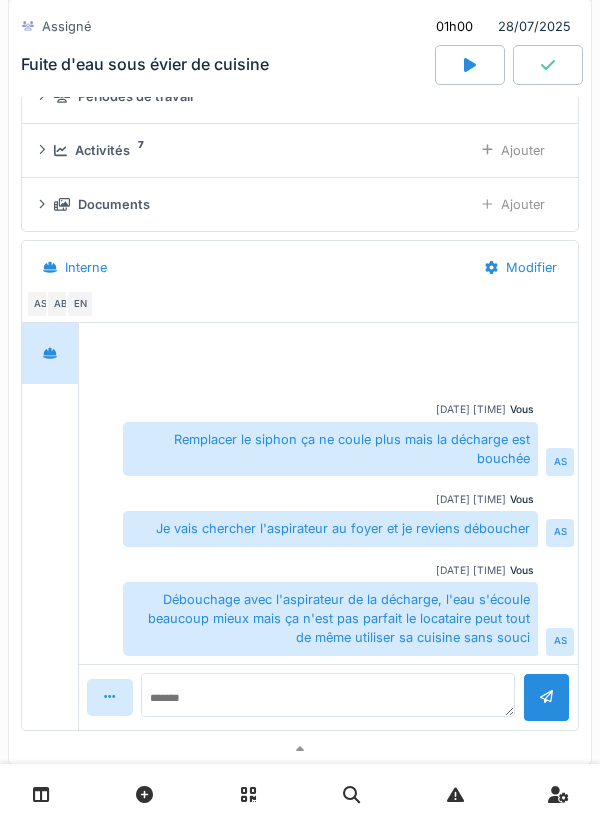 click on "EN" at bounding box center [80, 304] 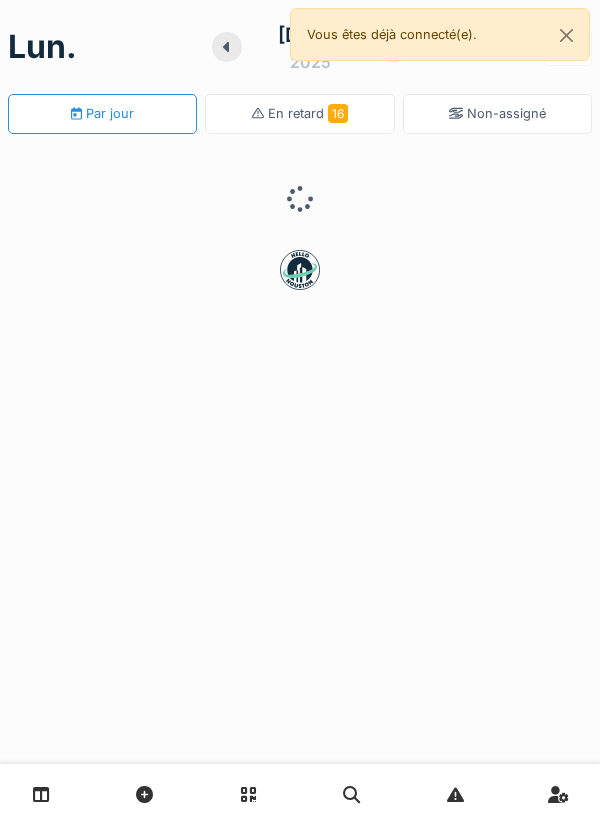 scroll, scrollTop: 0, scrollLeft: 0, axis: both 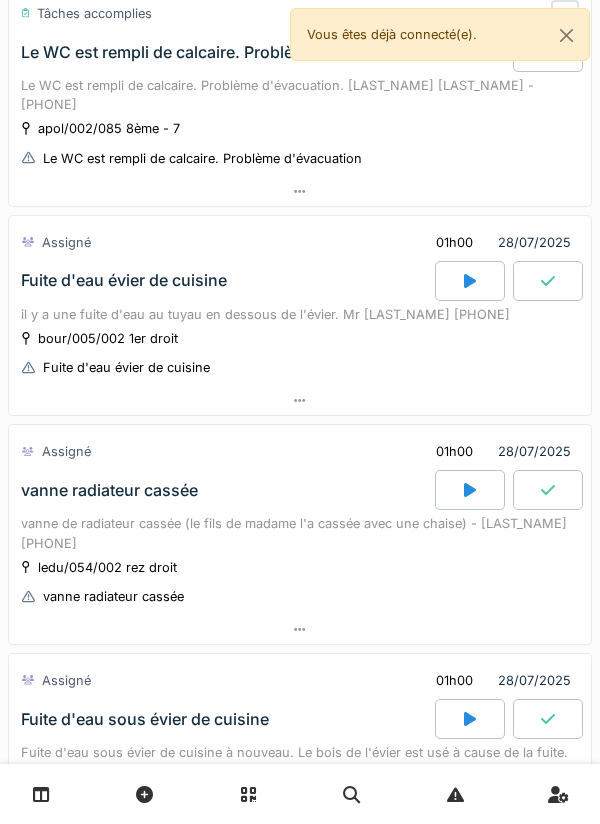 click 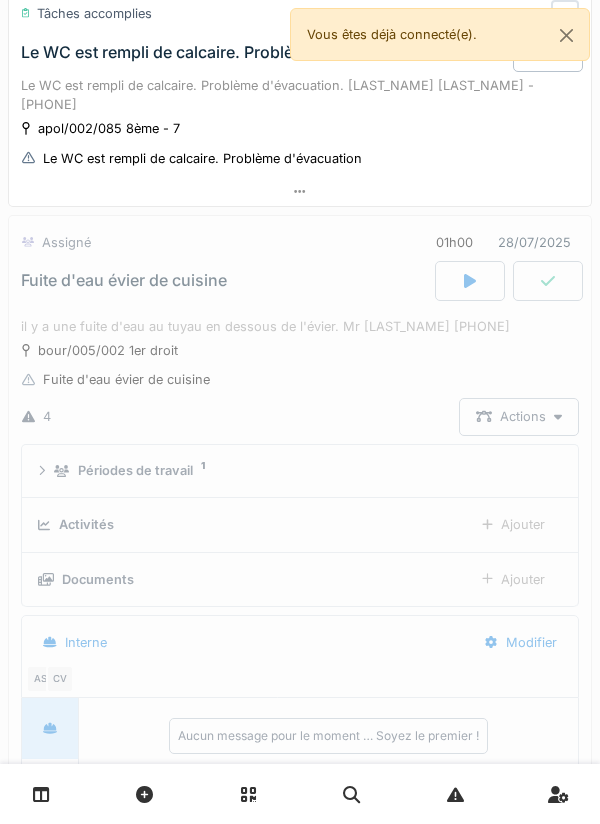 scroll, scrollTop: 487, scrollLeft: 0, axis: vertical 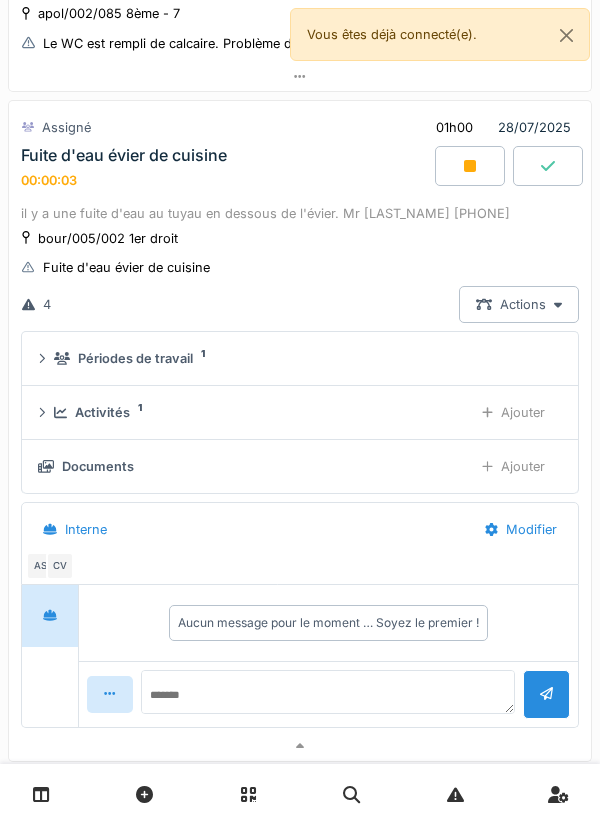 click on "Ajouter" at bounding box center (513, 412) 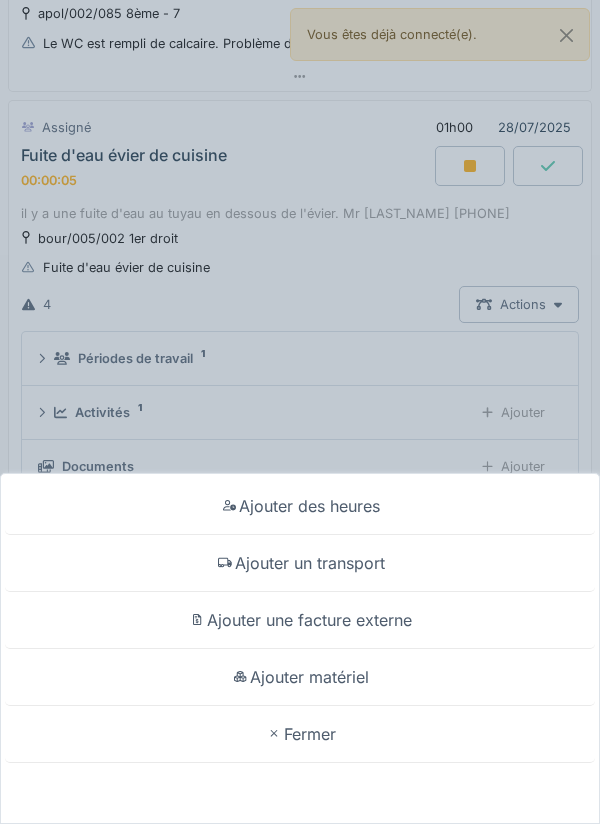 click on "Ajouter un transport" at bounding box center (300, 563) 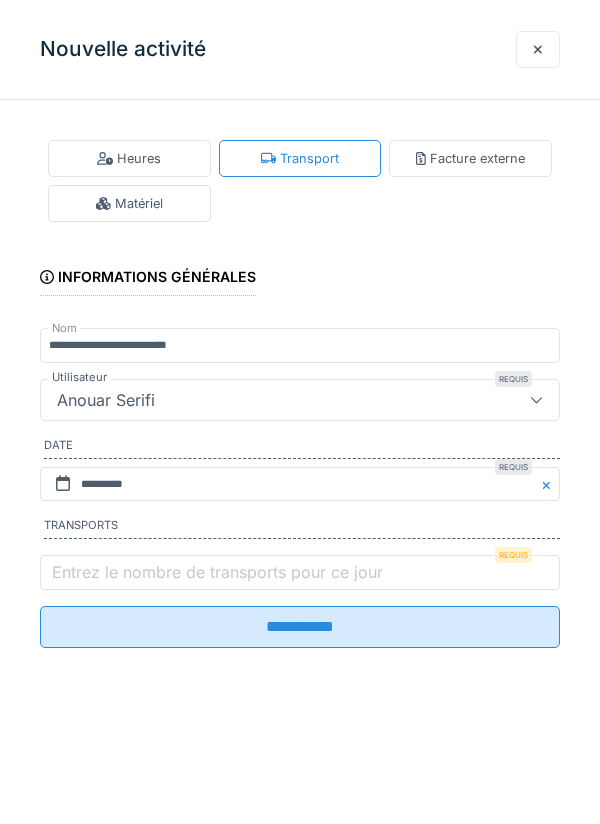 click on "Entrez le nombre de transports pour ce jour" at bounding box center [217, 572] 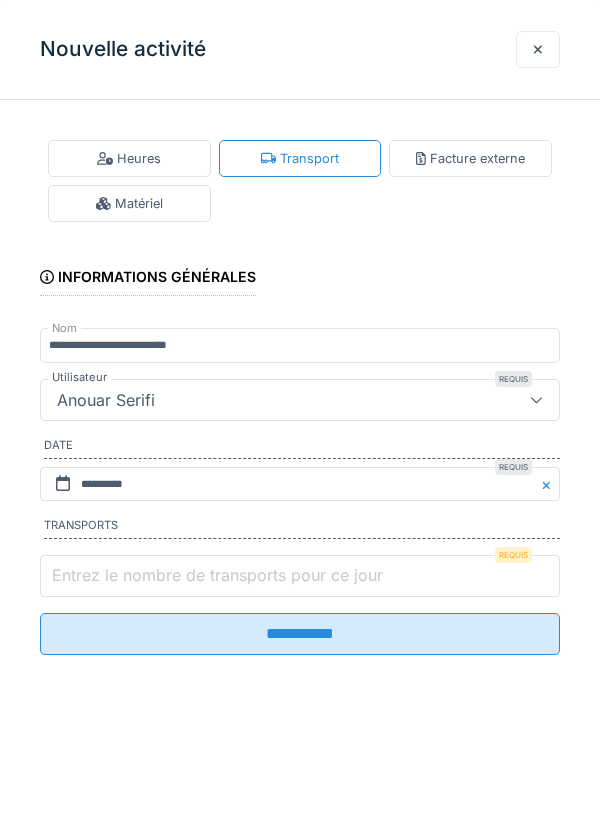 click on "Entrez le nombre de transports pour ce jour" at bounding box center [300, 576] 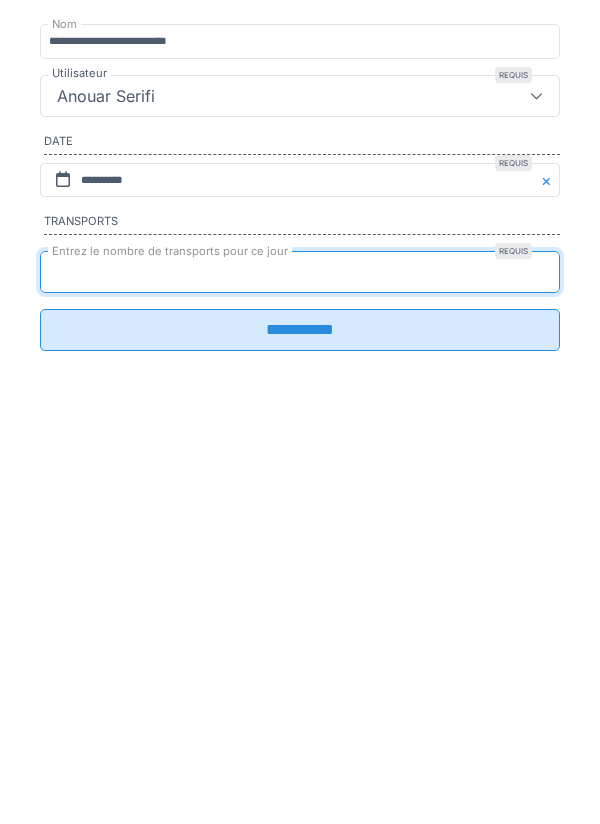 type on "*" 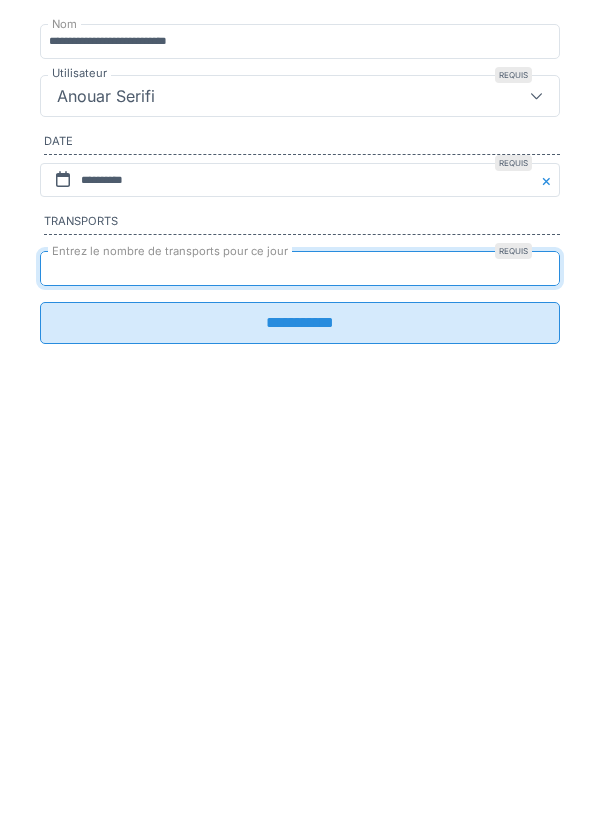 click on "**********" at bounding box center (300, 627) 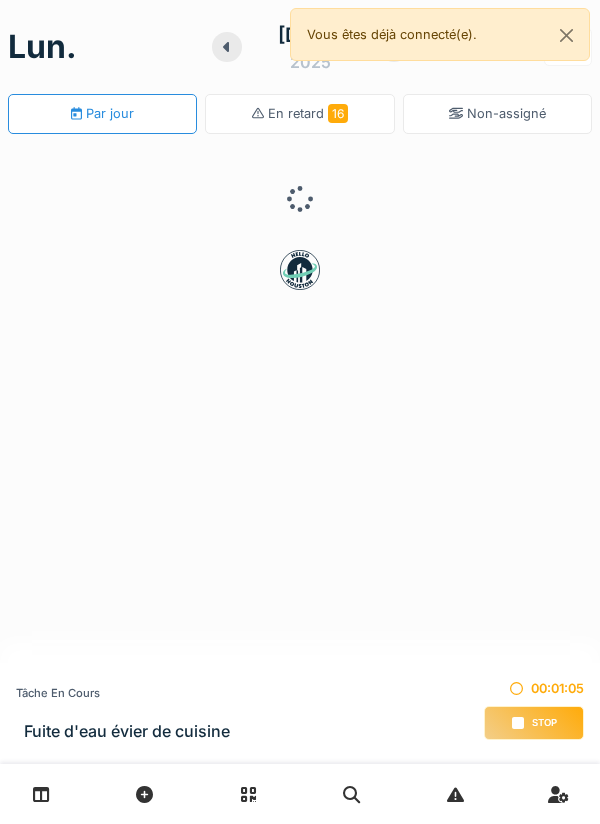 scroll, scrollTop: 0, scrollLeft: 0, axis: both 